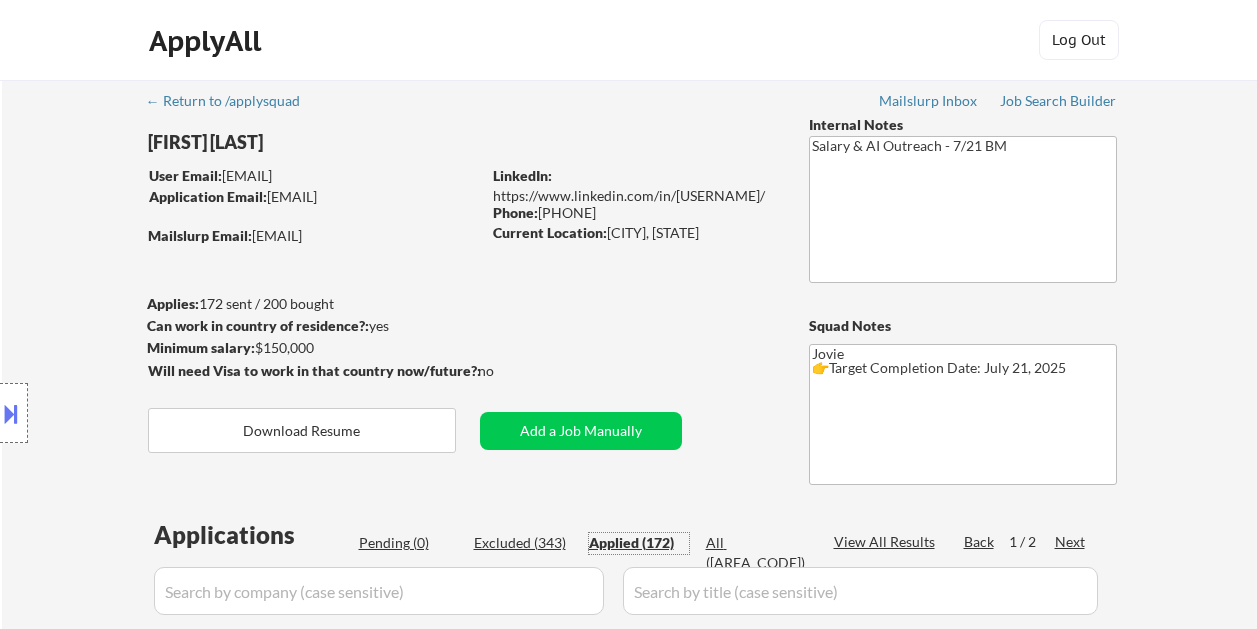 select on ""applied"" 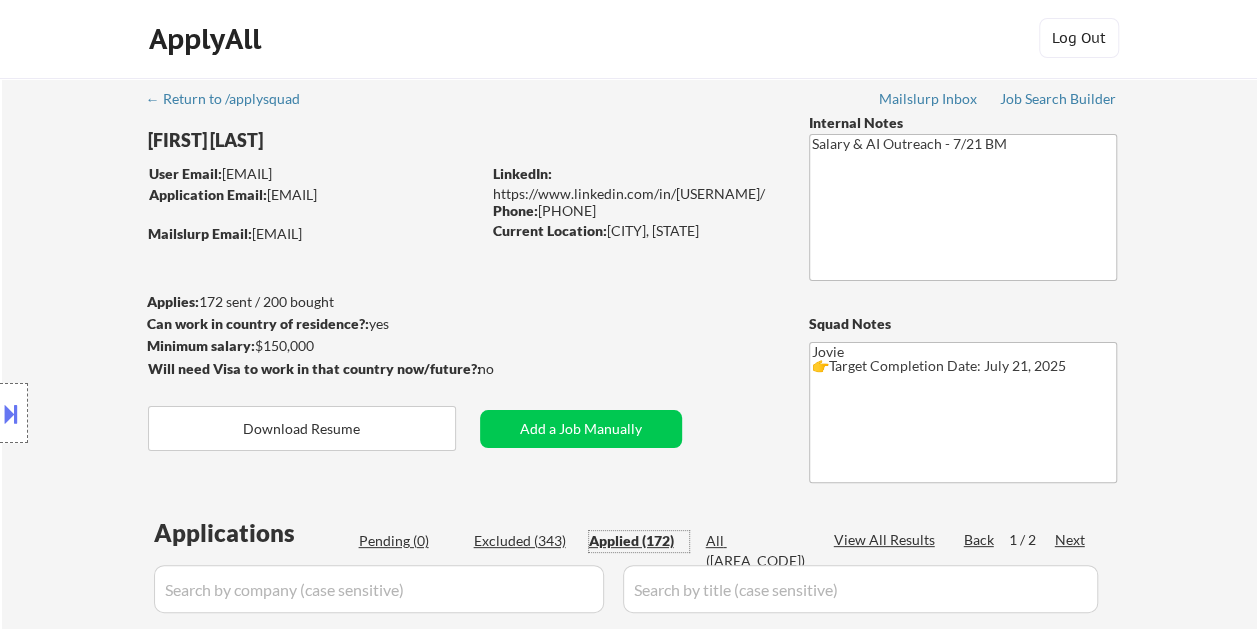 scroll, scrollTop: 0, scrollLeft: 0, axis: both 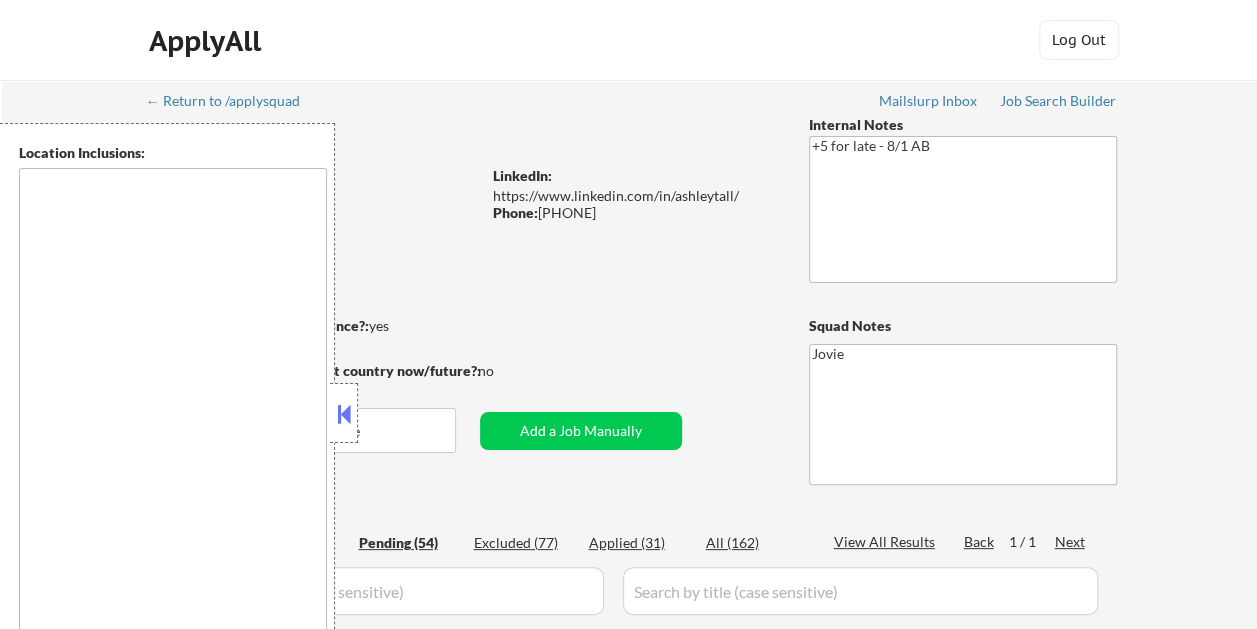 type on "Loremip Dolor, SI   Amet Consectet, AD   Elitsed Doei, TE   Incididu, UT   Labor Etdolo, MA   Aliqua Enim, AD   Minimveni, QU   Nos Exe, UL   Laborisni, AL   Exe Commodo, CO   Duisau iru Inr, VO   Velite, CI   Fugiatnul, PA   Excepte Sinto, CU   Nonproident, SU   Culpaqu, OF   Deserunt, MO   Animides, LA   Pe Undeomn, IS   Natuserro Volup, AC   Dolorem Lauda, TO   Remaperi, EA   Ipsaquaea, IL   Invento, VE   Quasi Architec, BE   Vitaedic Expl, NE   Enimipsa, QU   Volupta Asper, AU   Oditfugi, CO Magn Dol Eosrati, SE   Nesciun Nequeporr, QU   Dolor Adipi, NU   Eiusm tem Inc, MA   Qua Etiam, MI   Solutano, EL   Optio, CU   Nihilim Quopl, FA   Possim Assu, RE   Tempor Autemqu, OF   Deb-Reru, NE   Saepeeve, VO   Repudian, RE Itaqueearum, HI   Ten Sap, DE   Rei Volupta, MA Alias Perferend, DO   Asp Repell, MI   Nostru Exer, UL   Corpor Susc, LA   Aliquid Comm, CO   Qu Maxime Mollitiamo, HA   Quide Reru, FA   Exp Dist, NA   Libero, TE   Cum Solutano, EL   Optiocum, NI   Impedit, MI   Quodmaxi, PL   Facerepo Omni..." 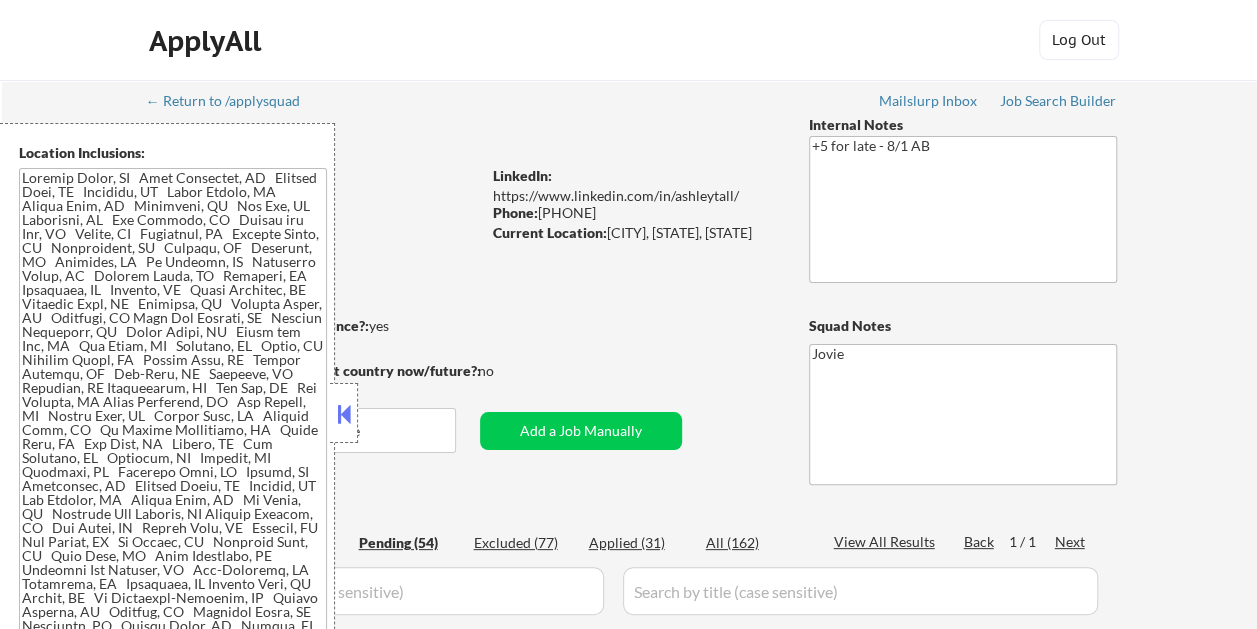 select on ""pending"" 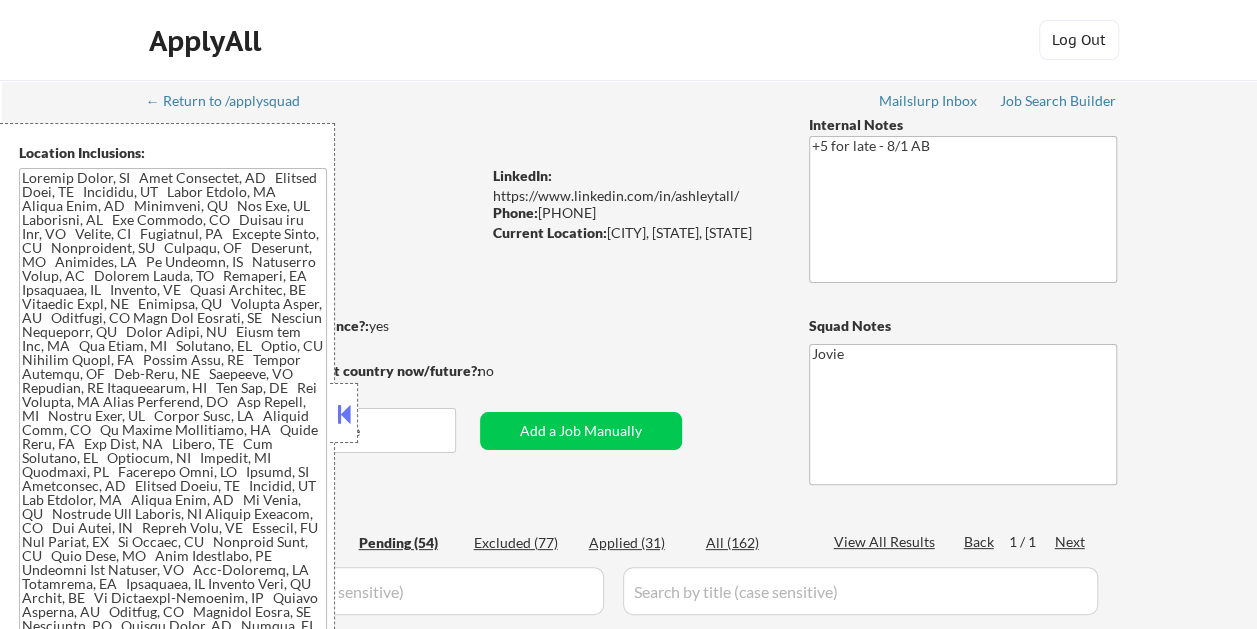 select on ""pending"" 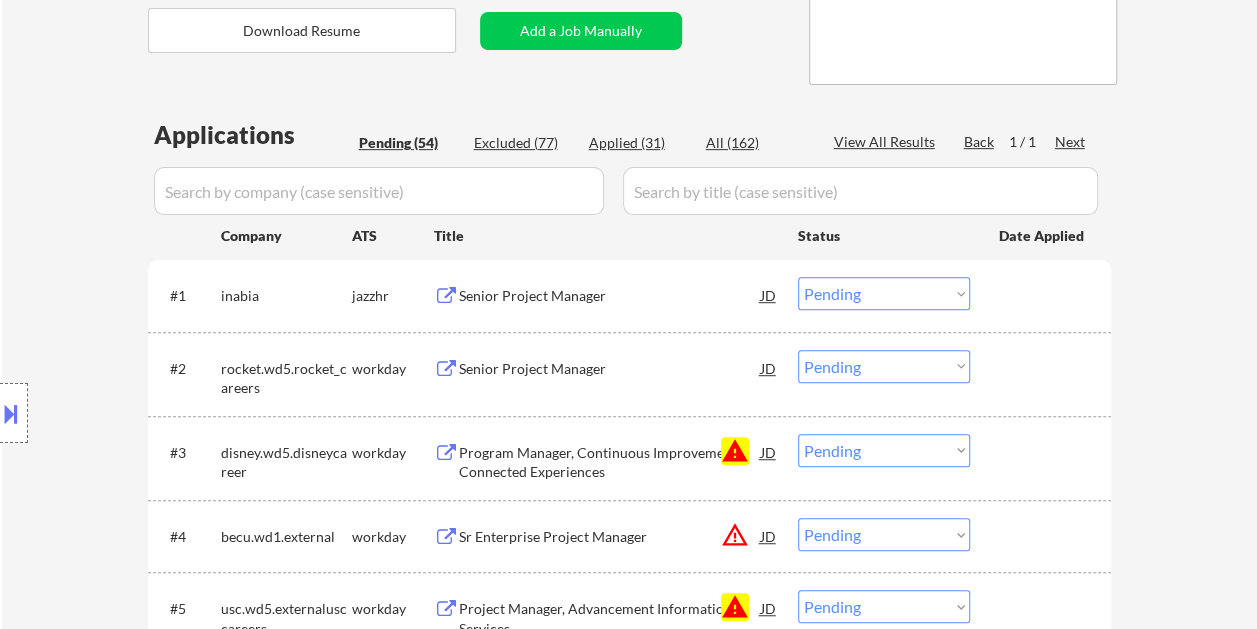 scroll, scrollTop: 500, scrollLeft: 0, axis: vertical 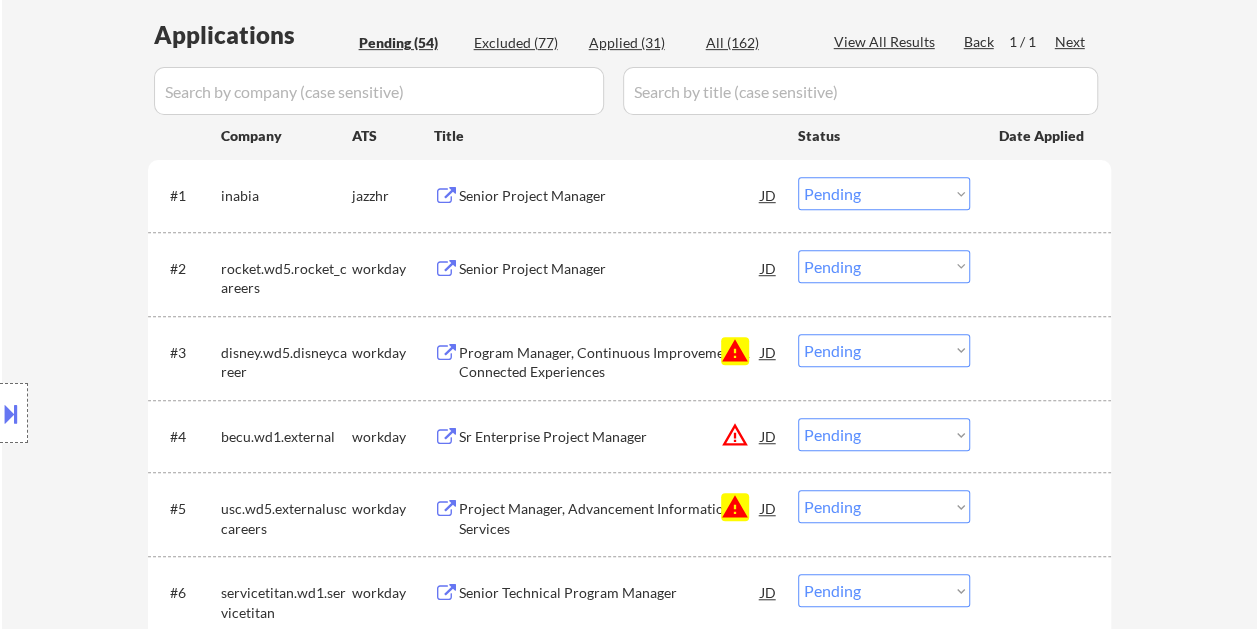 click on "#2 rocket.wd5.rocket_careers workday Senior Project Manager JD Choose an option... Pending Applied Excluded (Questions) Excluded (Expired) Excluded (Location) Excluded (Bad Match) Excluded (Blocklist) Excluded (Salary) Excluded (Other)" at bounding box center [626, 274] 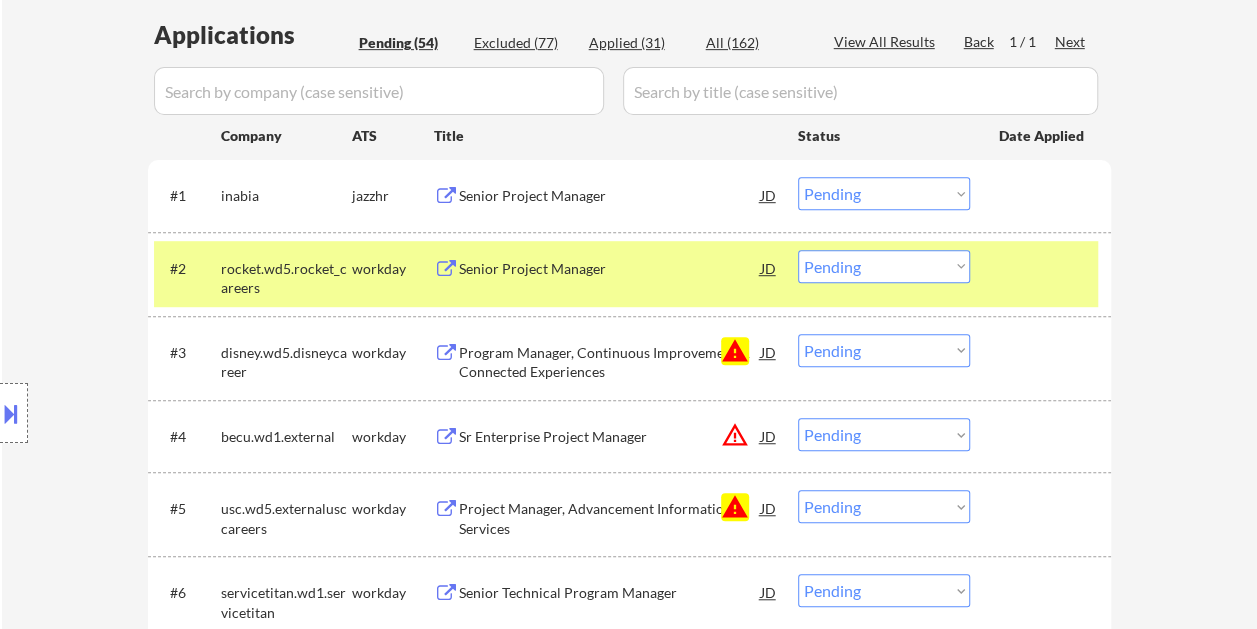 click on "Senior Project Manager" at bounding box center [610, 269] 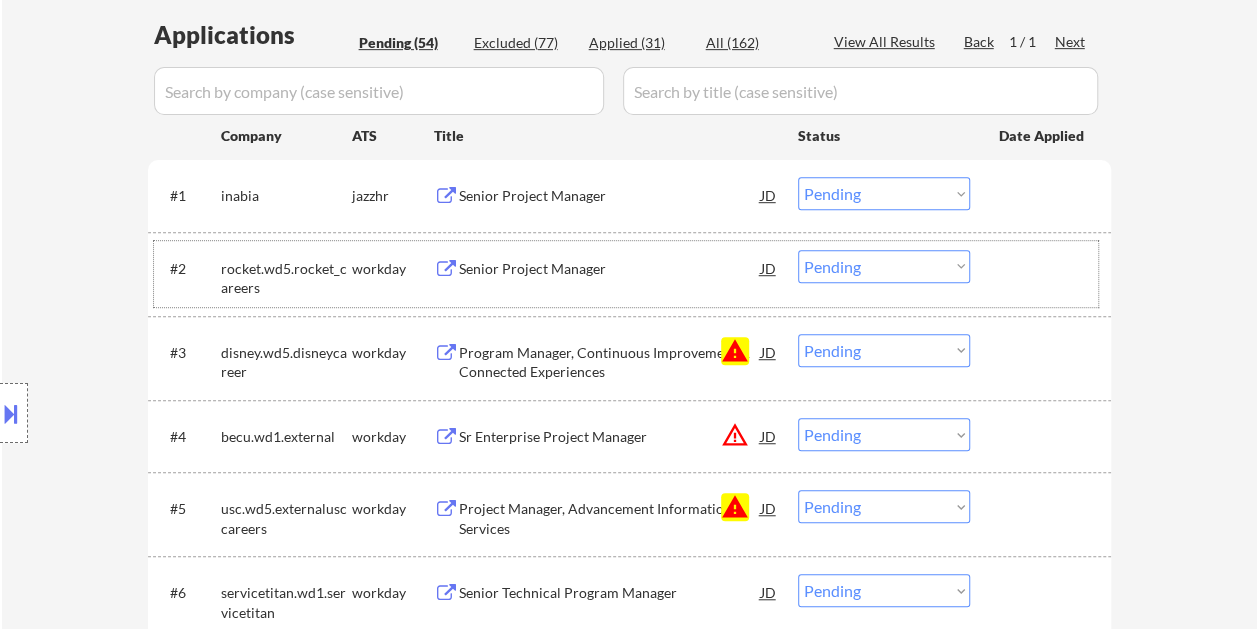 click on "#2 rocket.wd5.rocket_careers workday Senior Project Manager JD Choose an option... Pending Applied Excluded (Questions) Excluded (Expired) Excluded (Location) Excluded (Bad Match) Excluded (Blocklist) Excluded (Salary) Excluded (Other)" at bounding box center [626, 274] 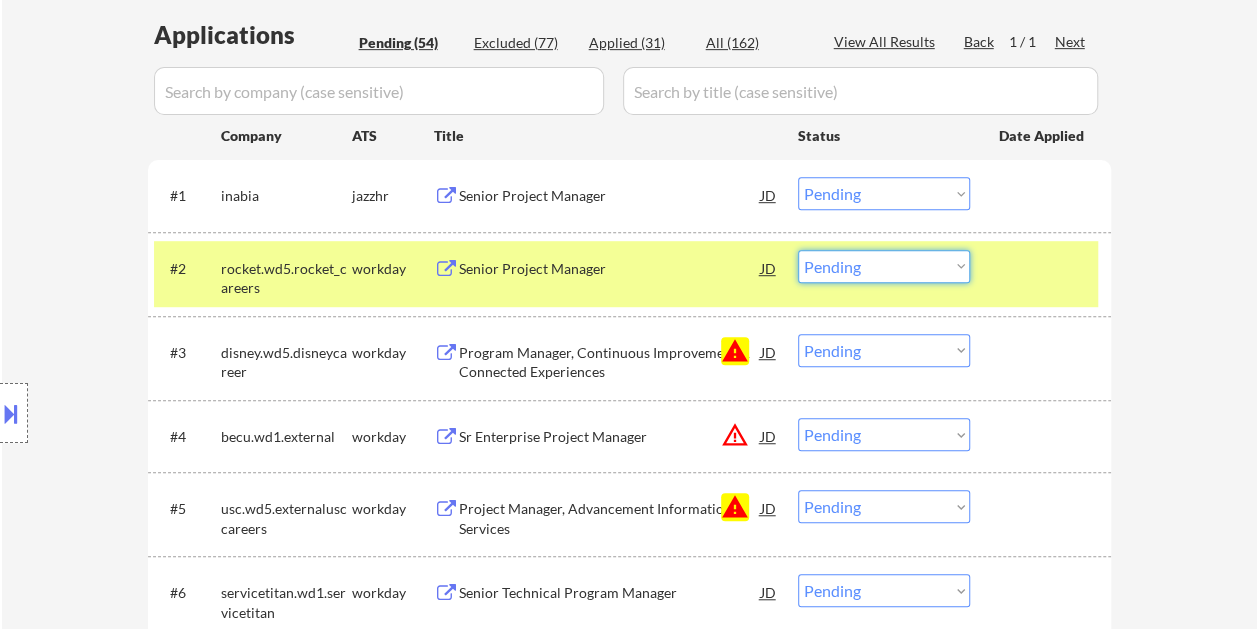 click on "Choose an option... Pending Applied Excluded (Questions) Excluded (Expired) Excluded (Location) Excluded (Bad Match) Excluded (Blocklist) Excluded (Salary) Excluded (Other)" at bounding box center (884, 266) 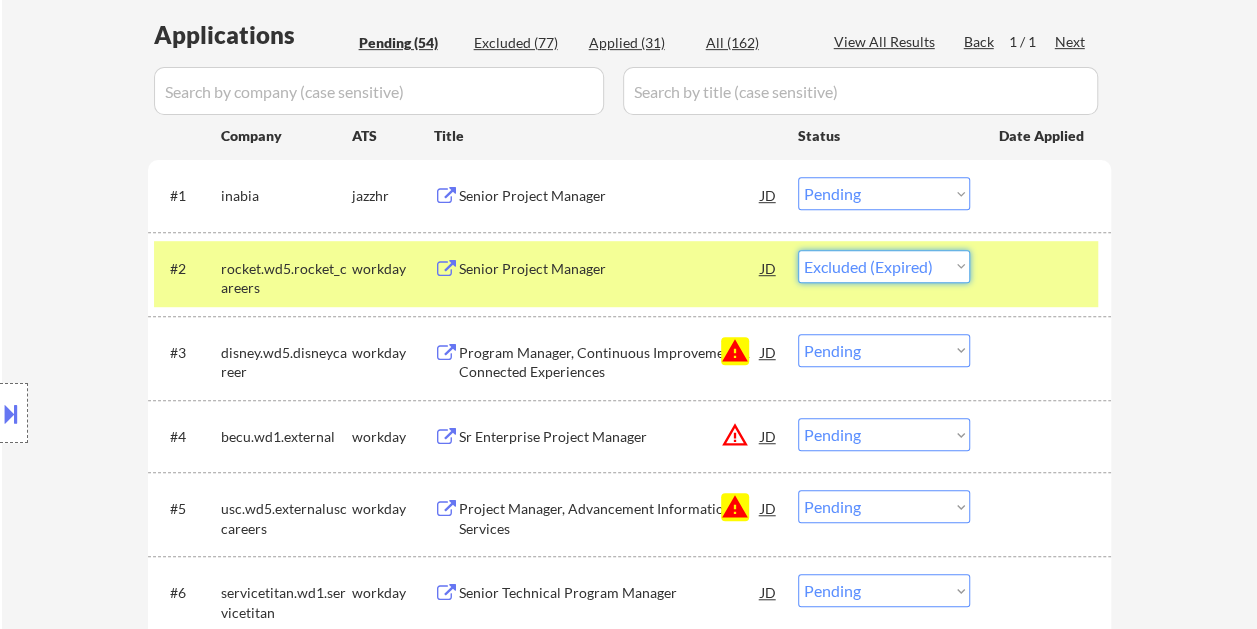 click on "Choose an option... Pending Applied Excluded (Questions) Excluded (Expired) Excluded (Location) Excluded (Bad Match) Excluded (Blocklist) Excluded (Salary) Excluded (Other)" at bounding box center [884, 266] 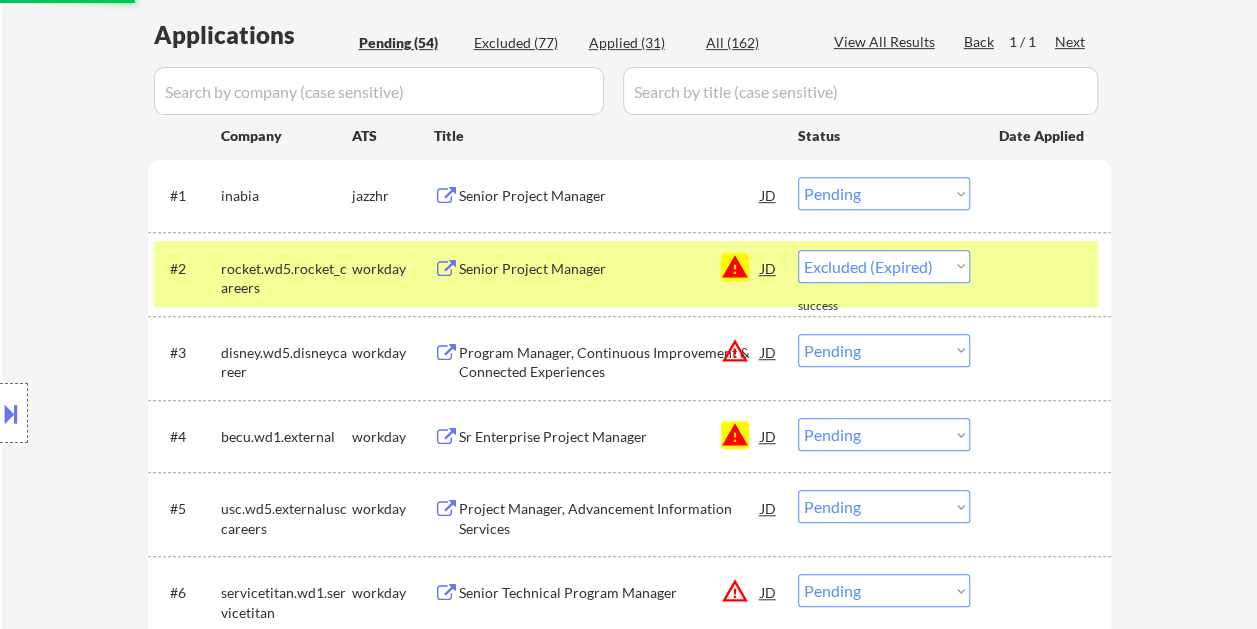 select on ""pending"" 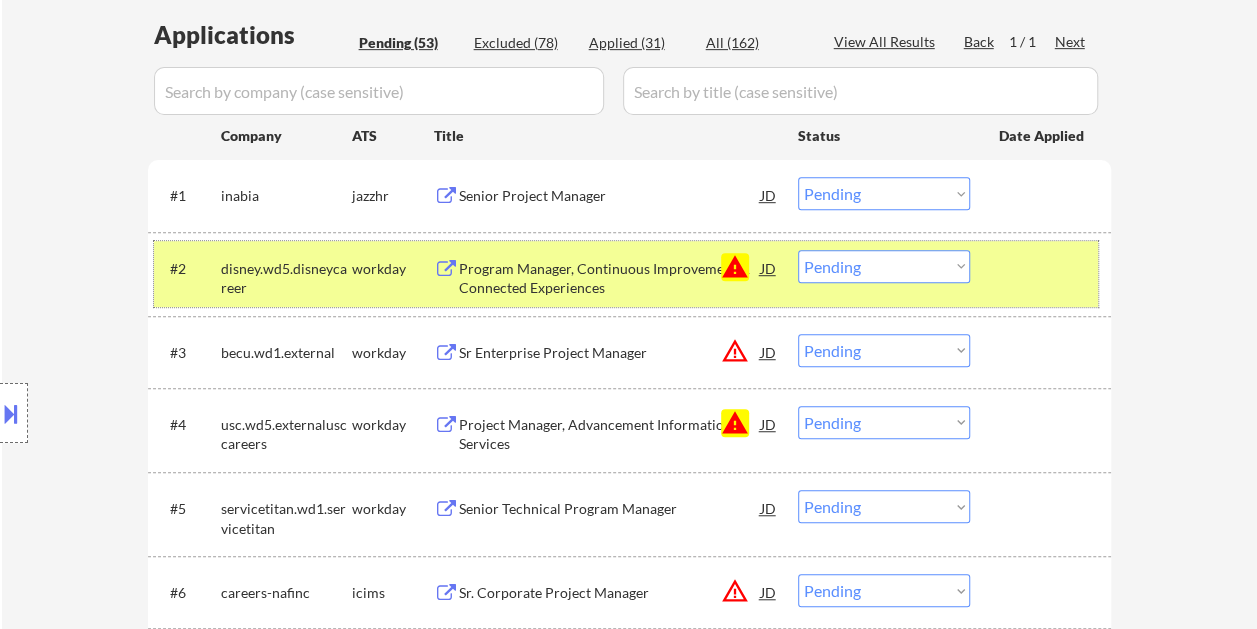 click at bounding box center [1043, 268] 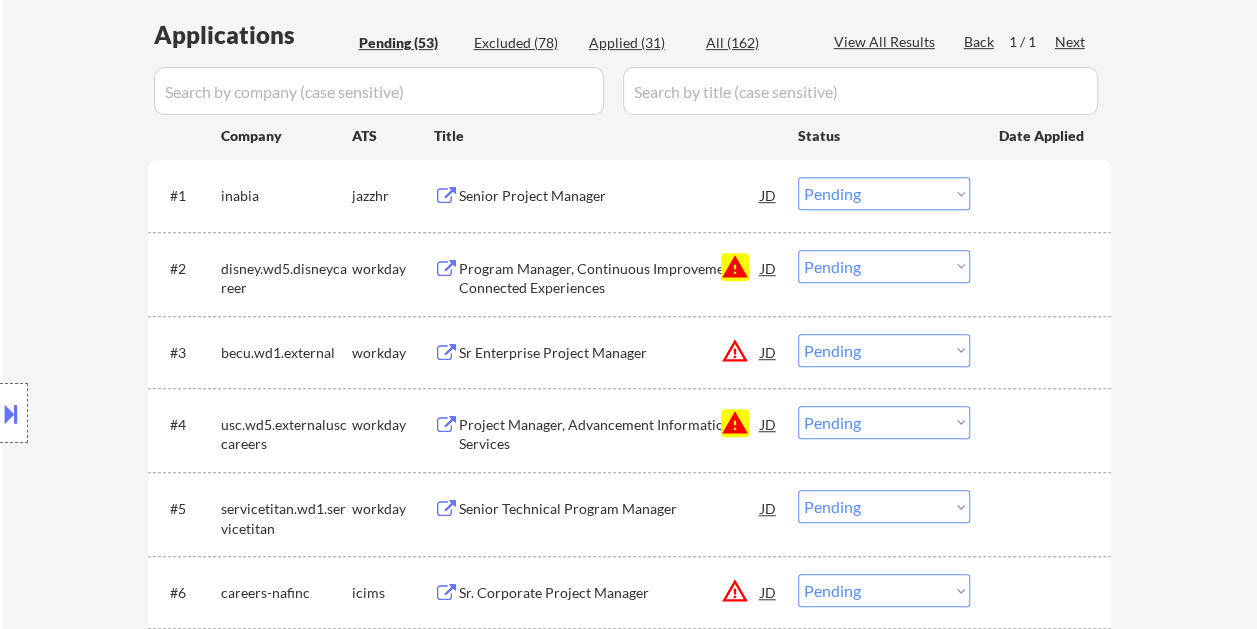 click at bounding box center (1043, 268) 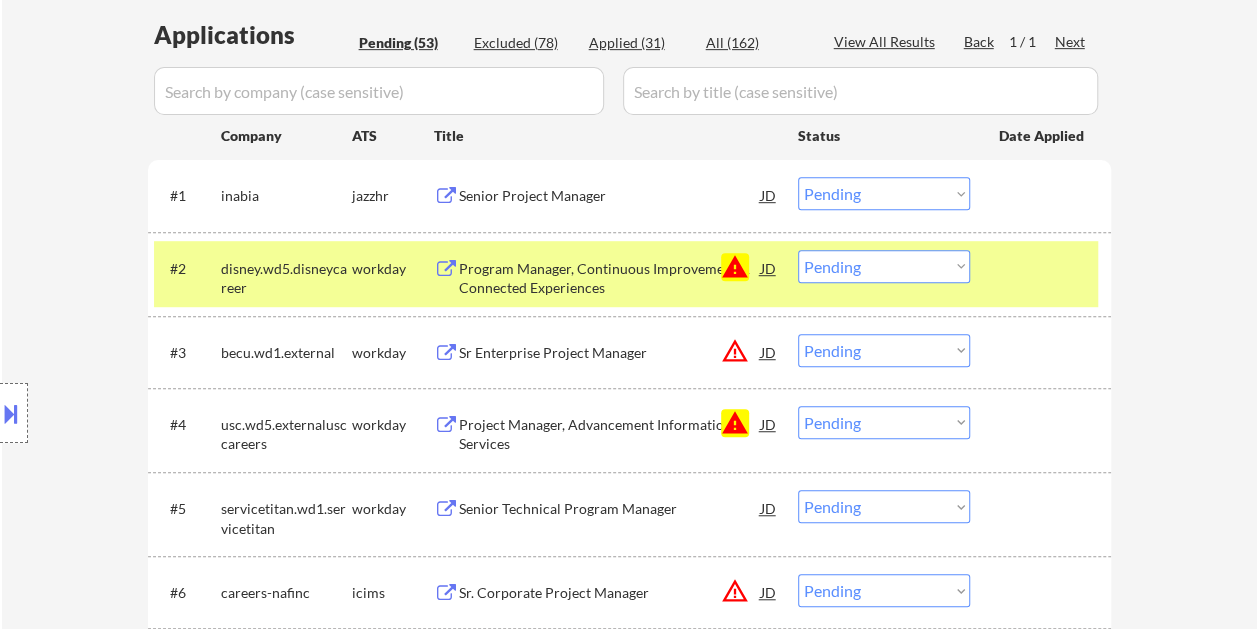 click on "Program Manager, Continuous Improvement & Connected Experiences" at bounding box center [610, 278] 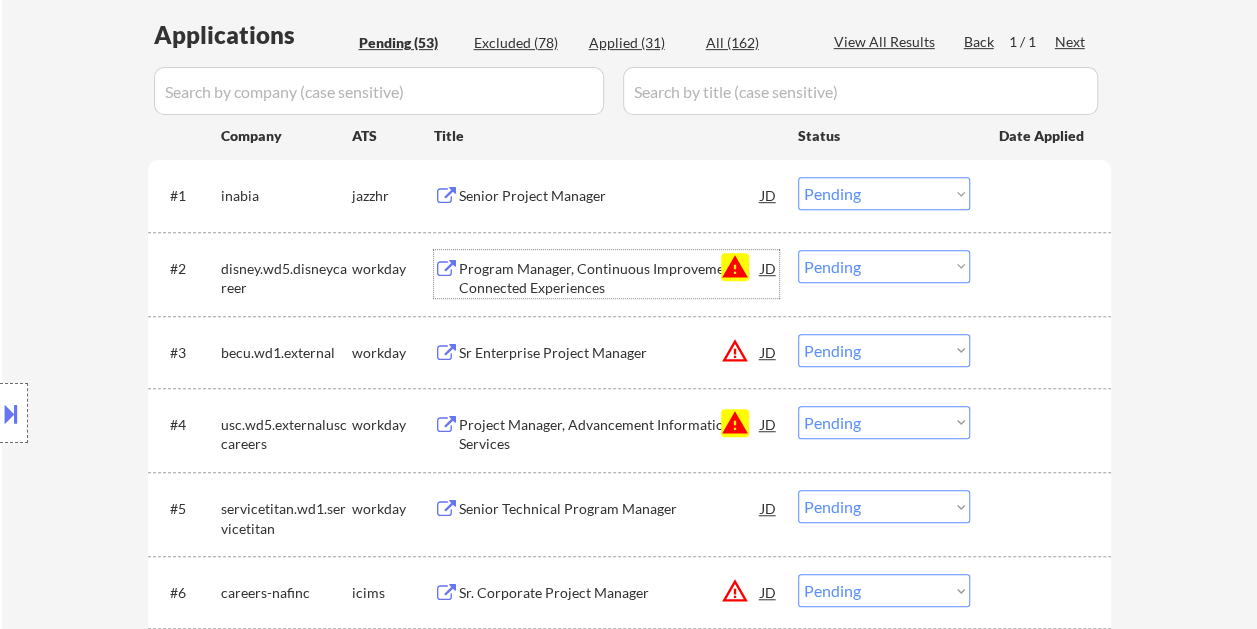 click at bounding box center [1043, 352] 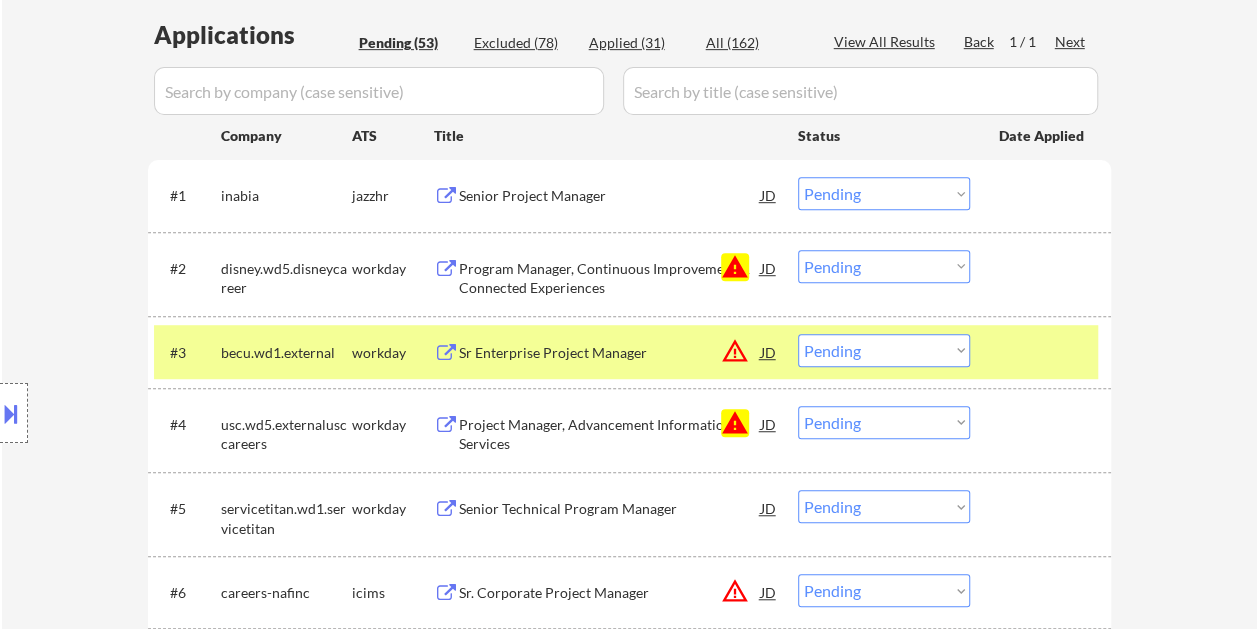 click on "Sr Enterprise Project Manager" at bounding box center [610, 352] 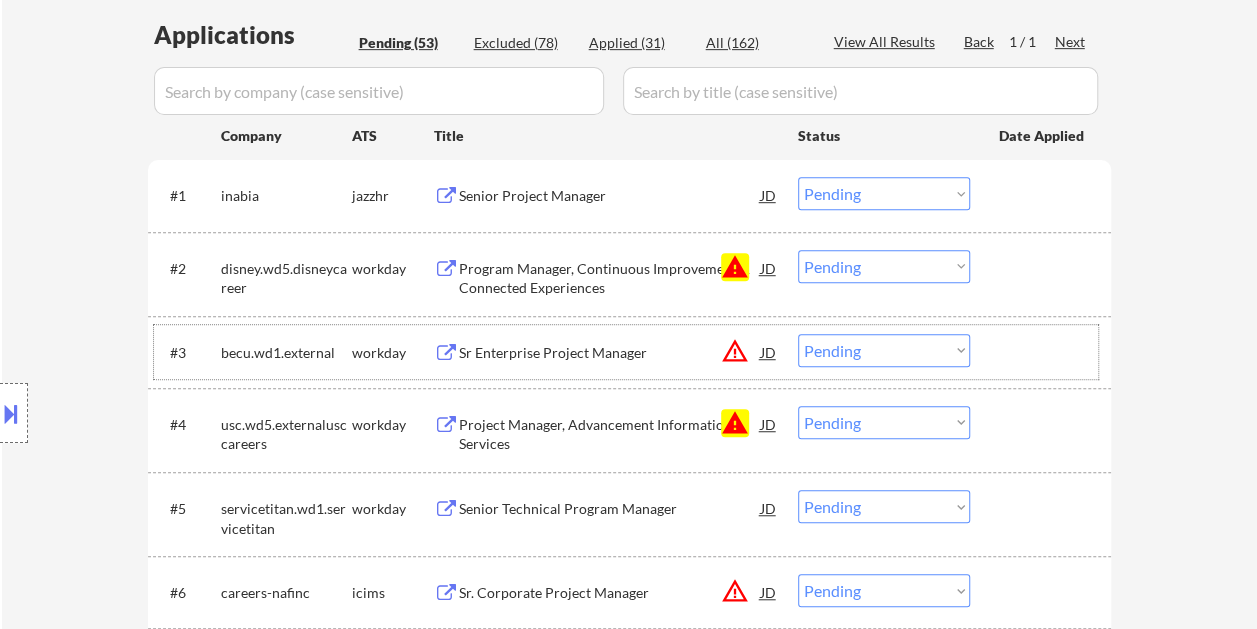 click on "#3 becu.wd1.external workday Sr Enterprise Project Manager JD warning_amber Choose an option... Pending Applied Excluded (Questions) Excluded (Expired) Excluded (Location) Excluded (Bad Match) Excluded (Blocklist) Excluded (Salary) Excluded (Other)" at bounding box center (626, 352) 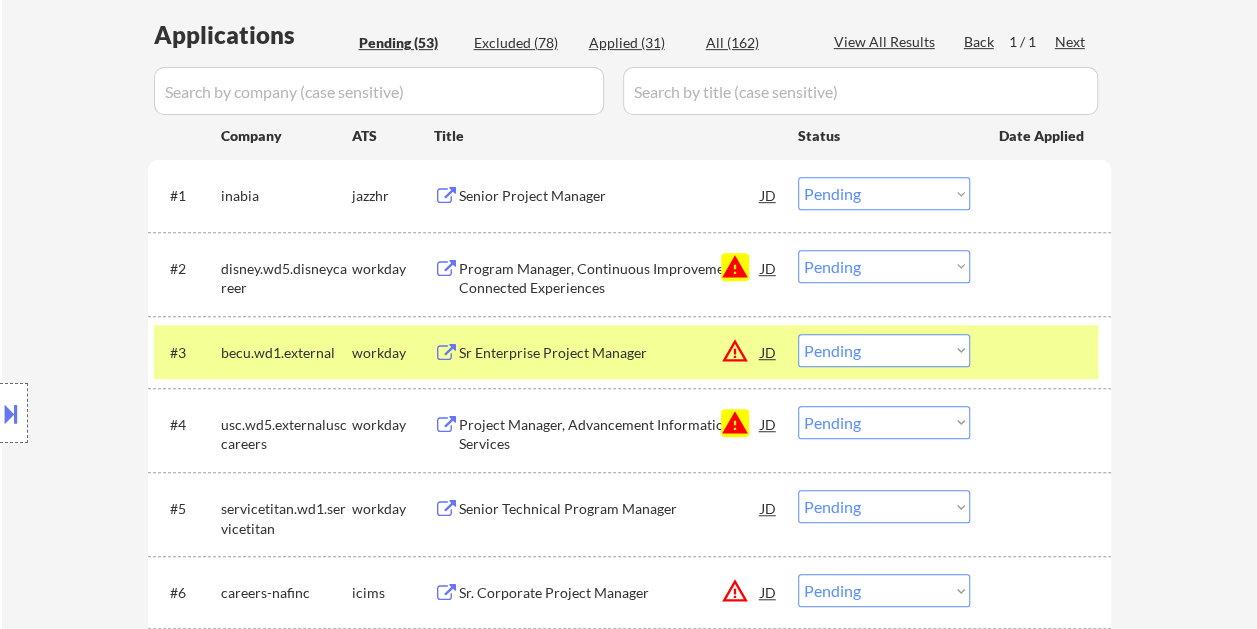 click on "Choose an option... Pending Applied Excluded (Questions) Excluded (Expired) Excluded (Location) Excluded (Bad Match) Excluded (Blocklist) Excluded (Salary) Excluded (Other)" at bounding box center [884, 350] 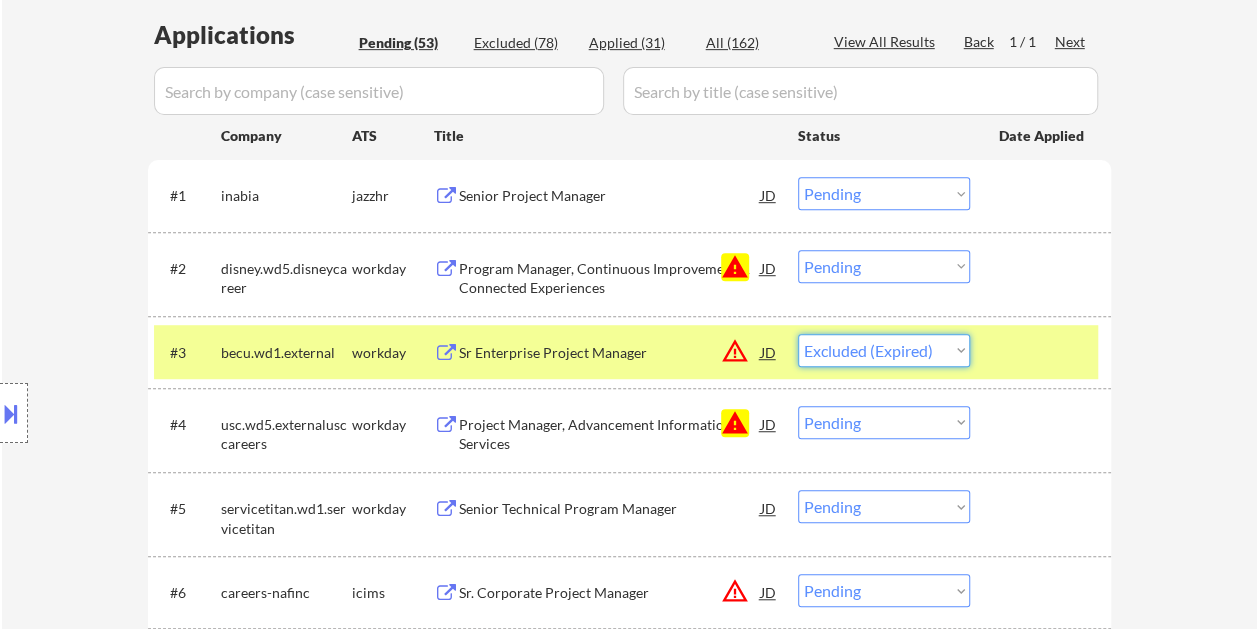 click on "Choose an option... Pending Applied Excluded (Questions) Excluded (Expired) Excluded (Location) Excluded (Bad Match) Excluded (Blocklist) Excluded (Salary) Excluded (Other)" at bounding box center [884, 350] 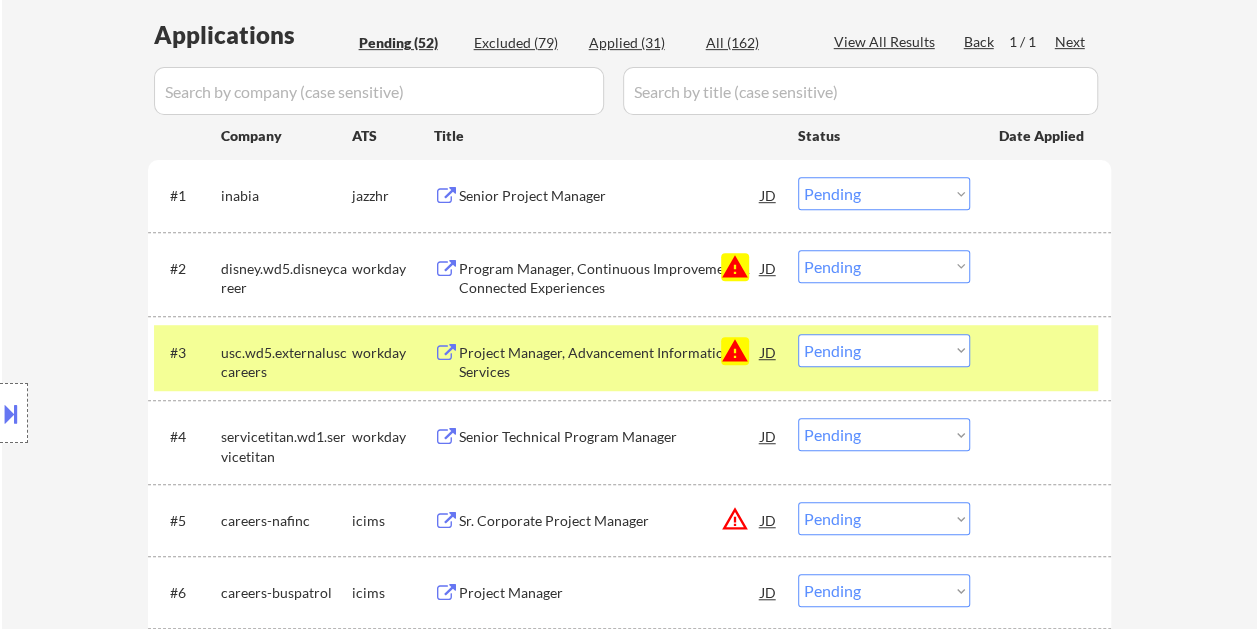 click on "Project Manager, Advancement Information Services" at bounding box center (610, 362) 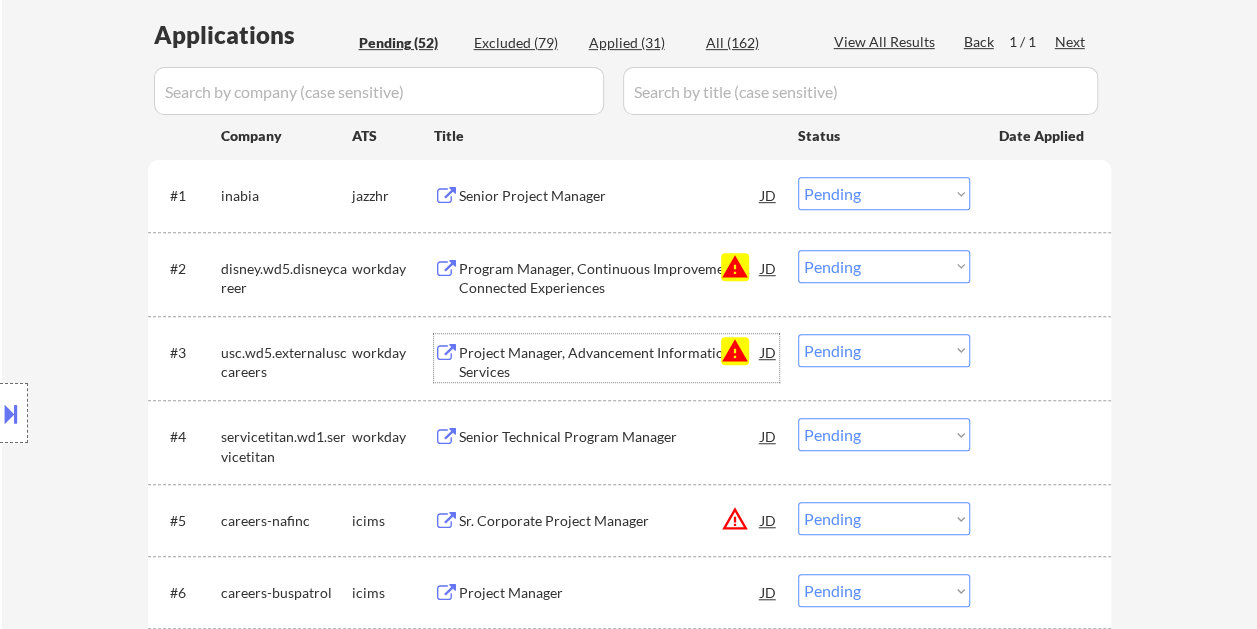 click on "#3 usc.wd5.externalusccareers workday Project Manager, Advancement Information Services JD warning Choose an option... Pending Applied Excluded (Questions) Excluded (Expired) Excluded (Location) Excluded (Bad Match) Excluded (Blocklist) Excluded (Salary) Excluded (Other)" at bounding box center (626, 358) 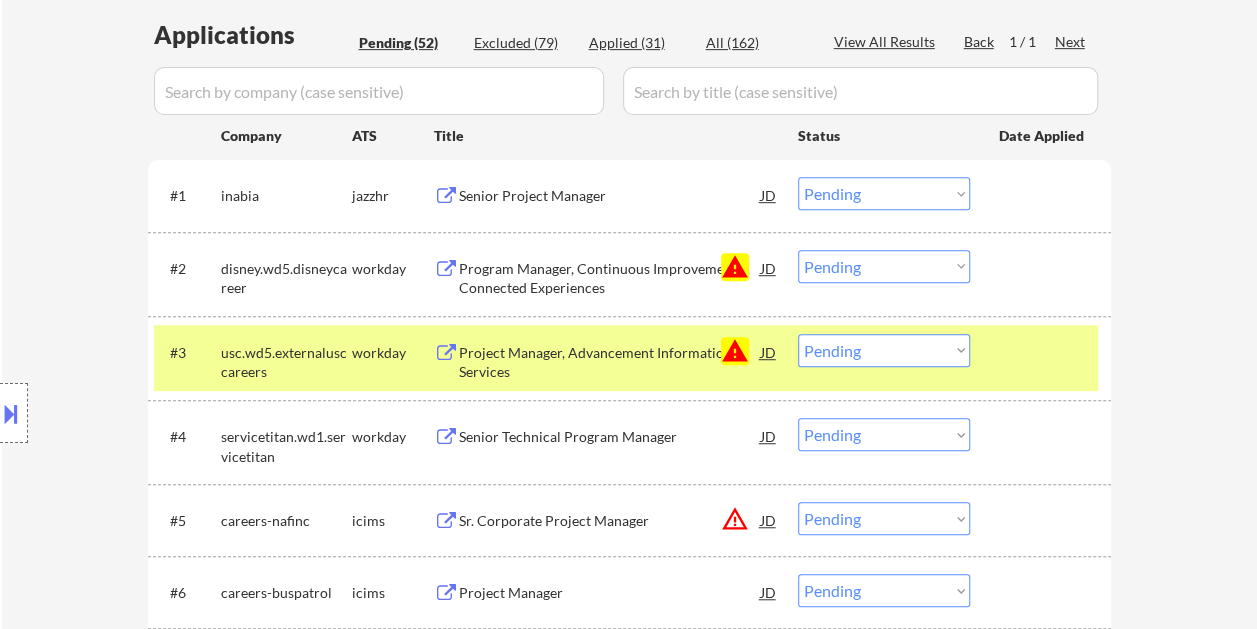 click on "Choose an option... Pending Applied Excluded (Questions) Excluded (Expired) Excluded (Location) Excluded (Bad Match) Excluded (Blocklist) Excluded (Salary) Excluded (Other)" at bounding box center (884, 350) 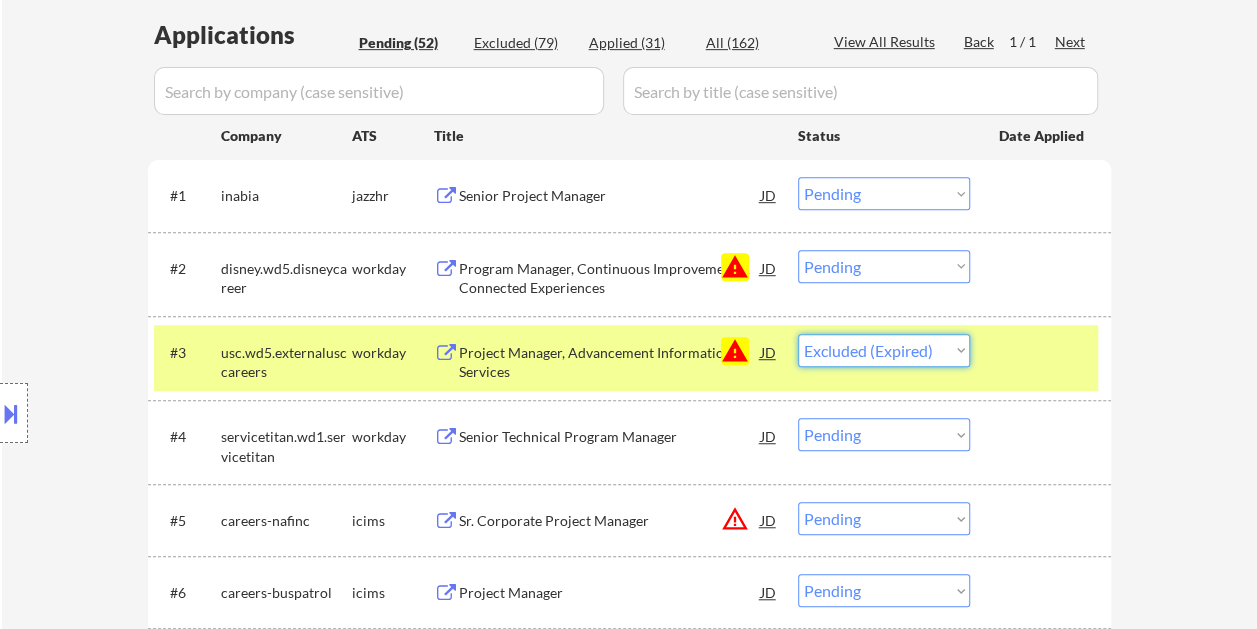click on "Choose an option... Pending Applied Excluded (Questions) Excluded (Expired) Excluded (Location) Excluded (Bad Match) Excluded (Blocklist) Excluded (Salary) Excluded (Other)" at bounding box center [884, 350] 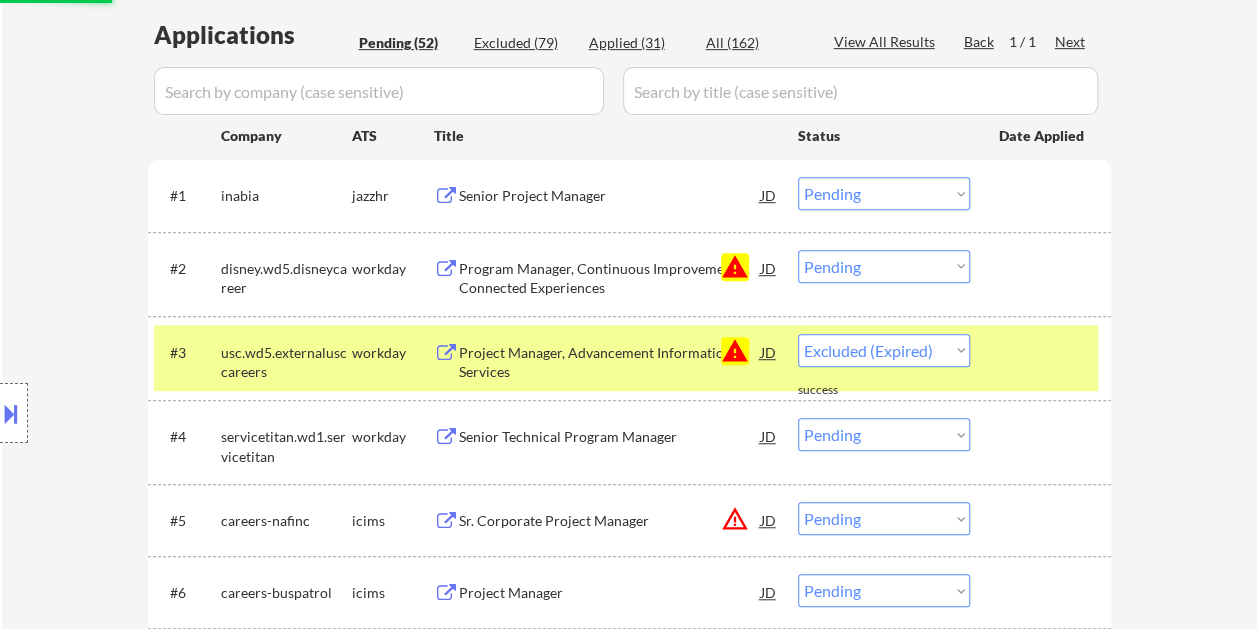select on ""pending"" 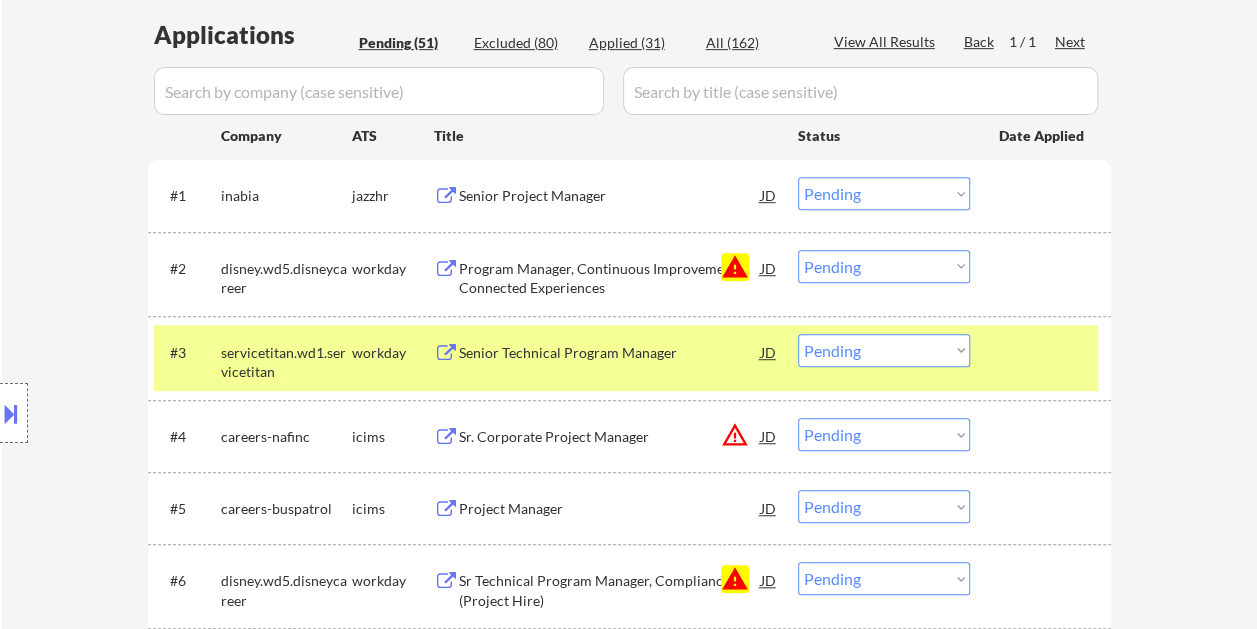 click on "Senior Technical Program Manager" at bounding box center (610, 353) 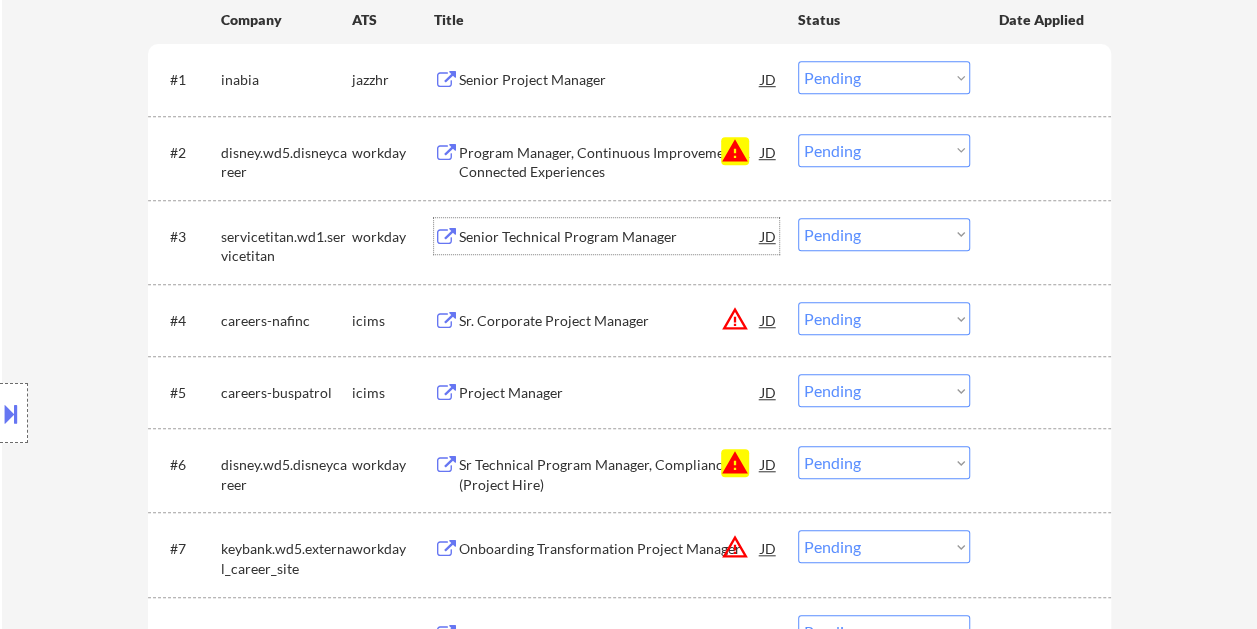 scroll, scrollTop: 700, scrollLeft: 0, axis: vertical 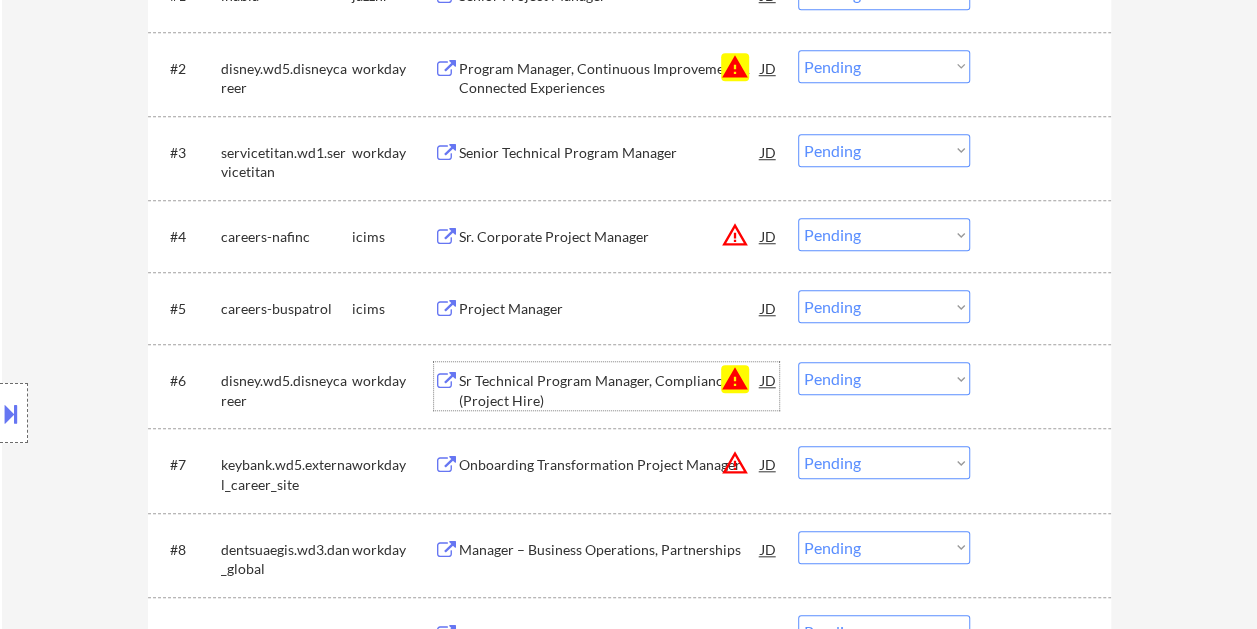 click on "Sr Technical Program Manager, Compliance (Project Hire)" at bounding box center [610, 390] 